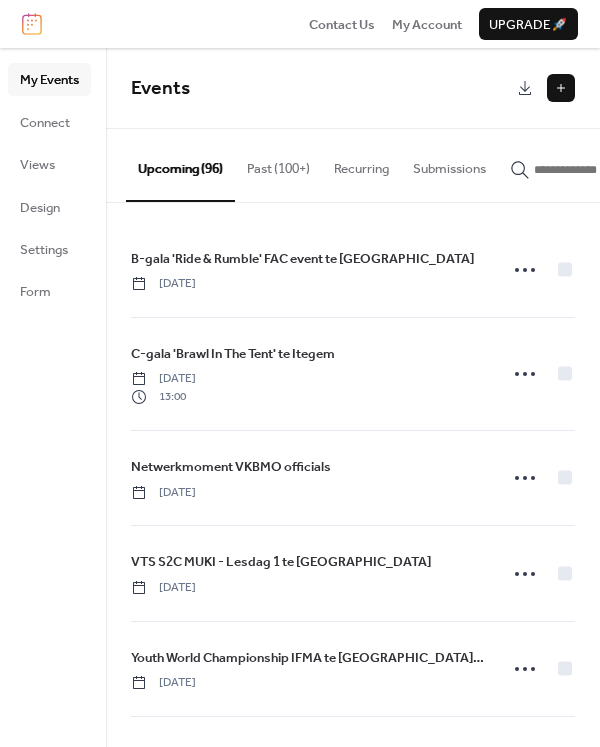 scroll, scrollTop: 0, scrollLeft: 0, axis: both 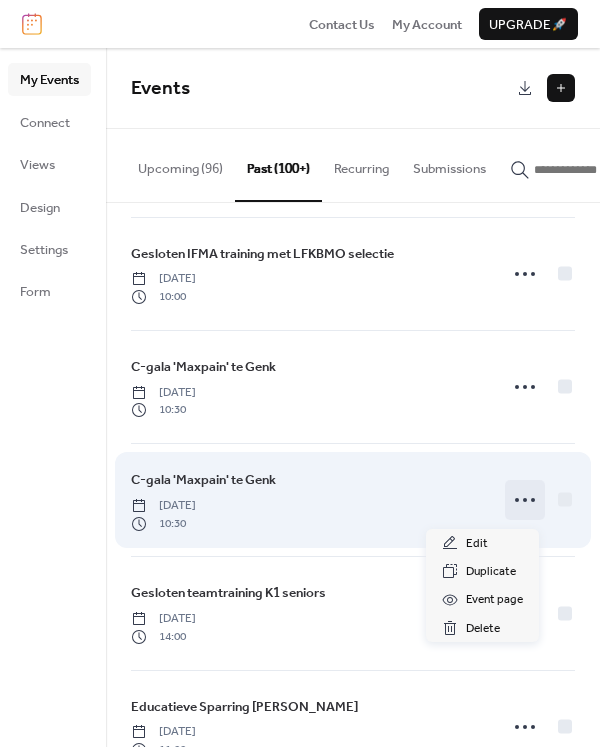 click 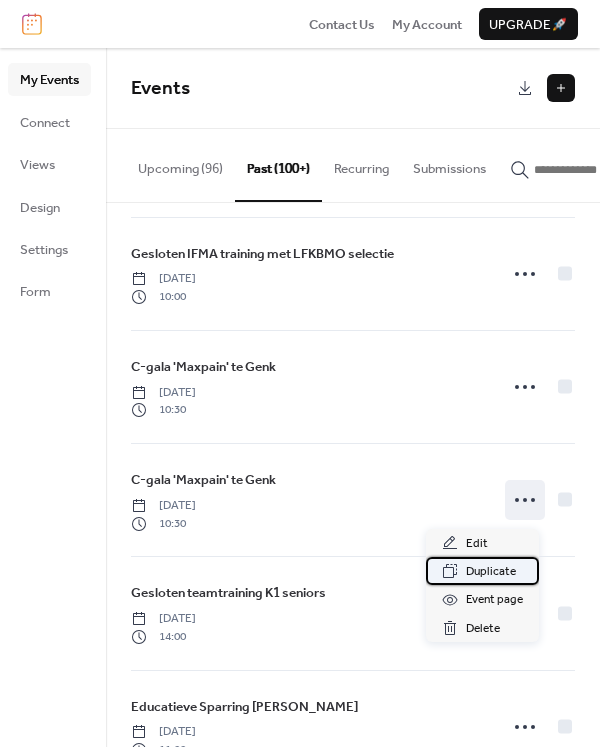 click on "Duplicate" at bounding box center [491, 572] 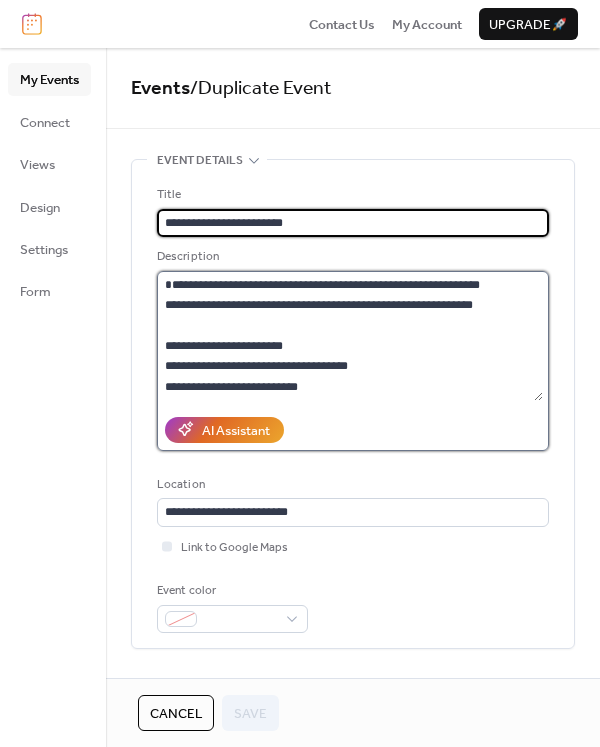 click on "**********" at bounding box center [350, 336] 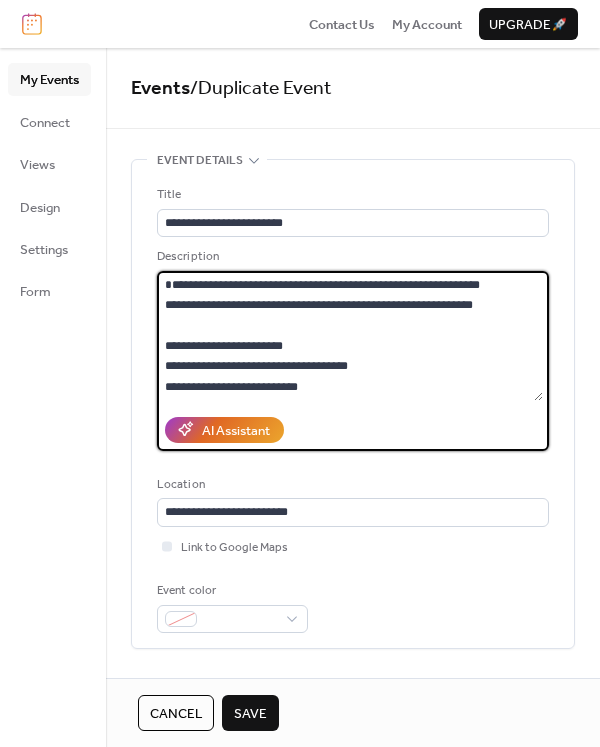 click on "**********" at bounding box center (350, 336) 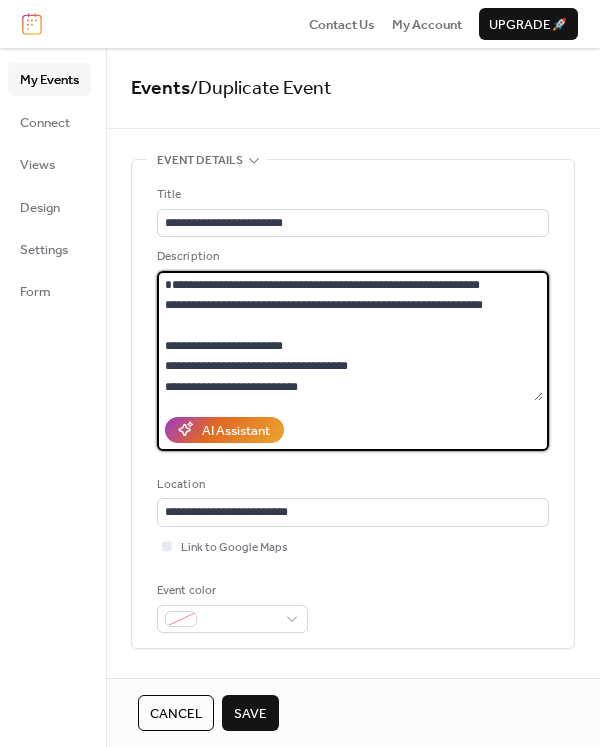 scroll, scrollTop: 500, scrollLeft: 0, axis: vertical 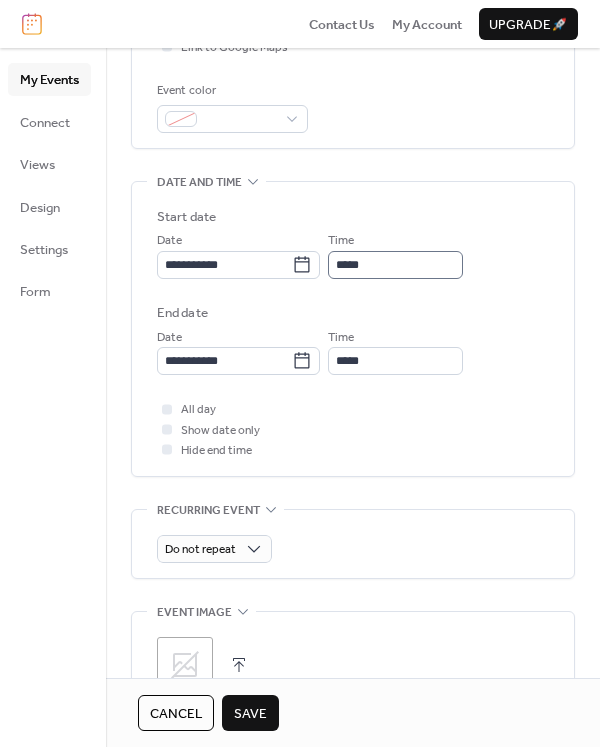 type on "**********" 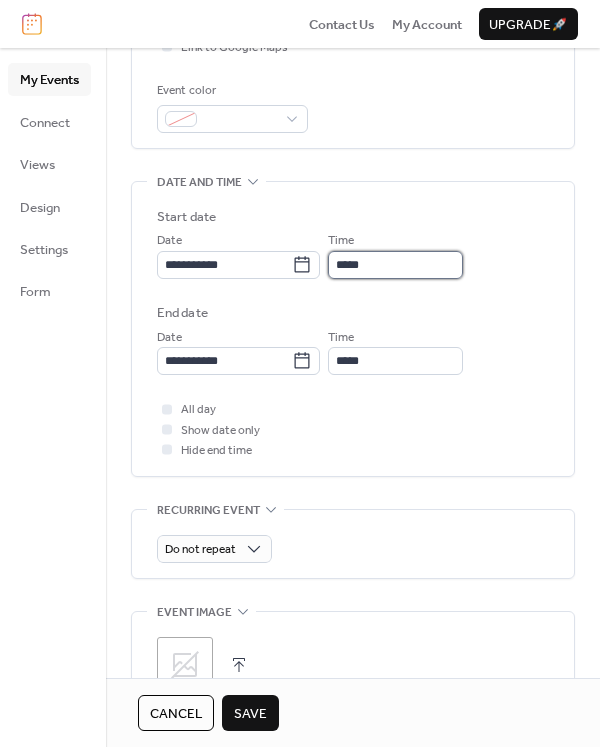 click on "*****" at bounding box center [395, 265] 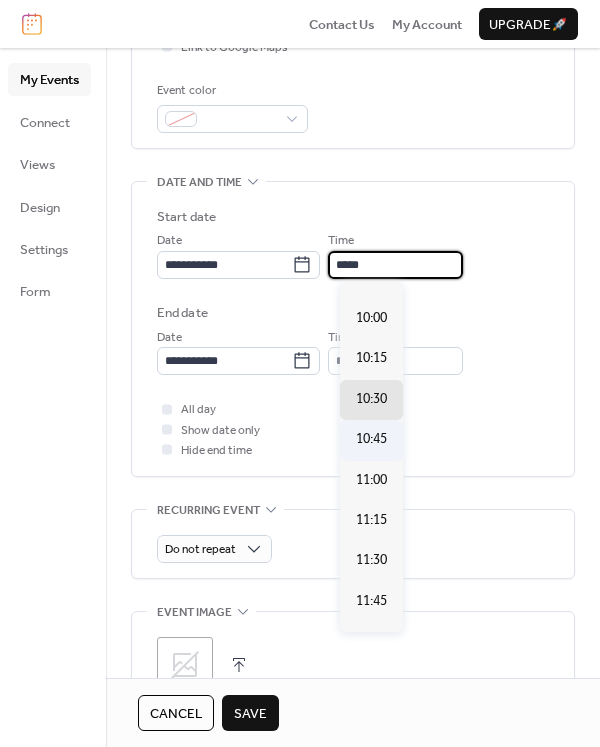 scroll, scrollTop: 1568, scrollLeft: 0, axis: vertical 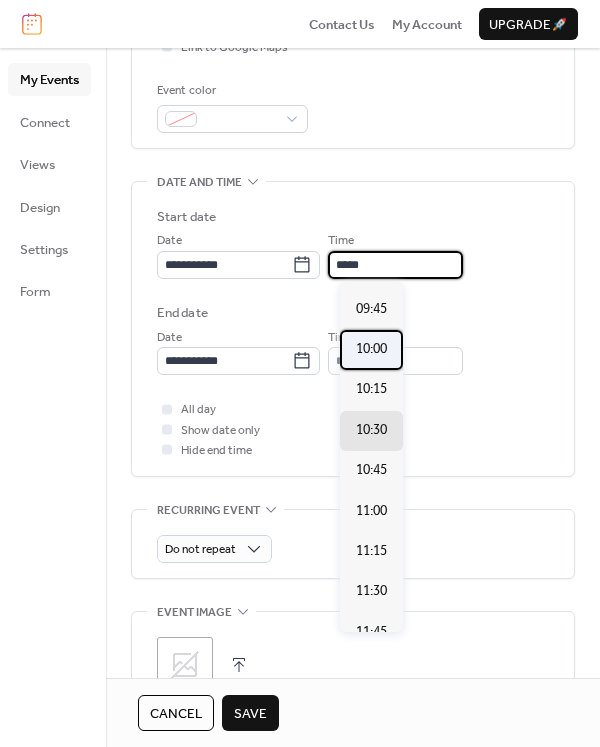 click on "10:00" at bounding box center [371, 349] 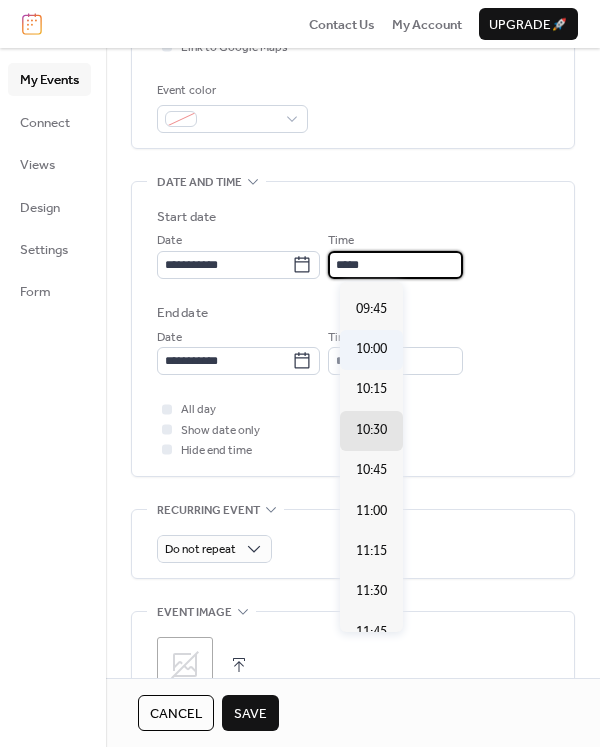 type on "*****" 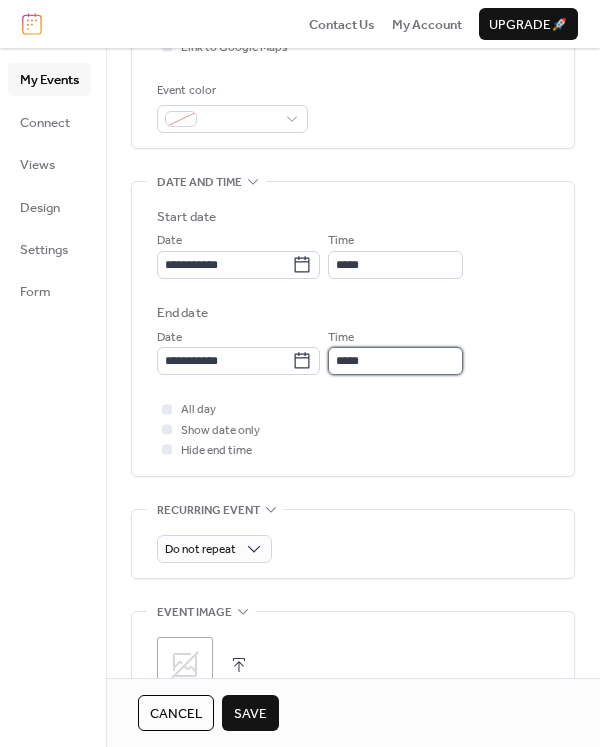 click on "*****" at bounding box center [395, 361] 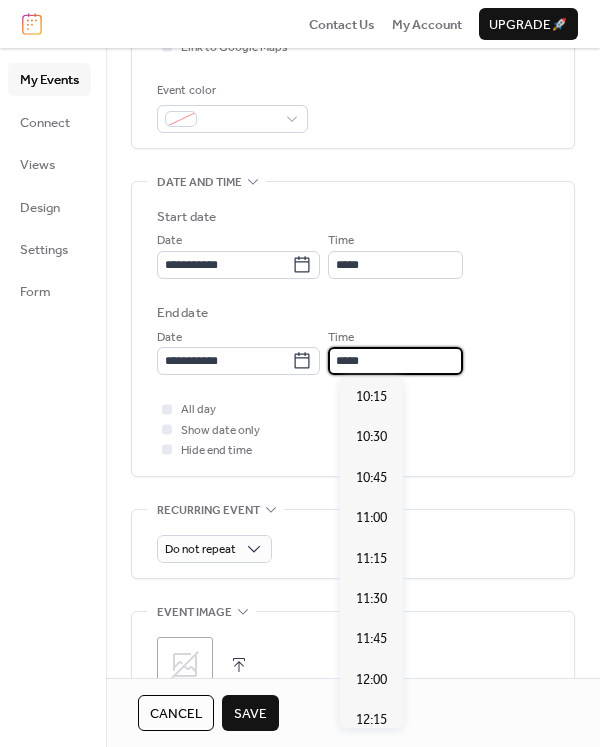 scroll, scrollTop: 993, scrollLeft: 0, axis: vertical 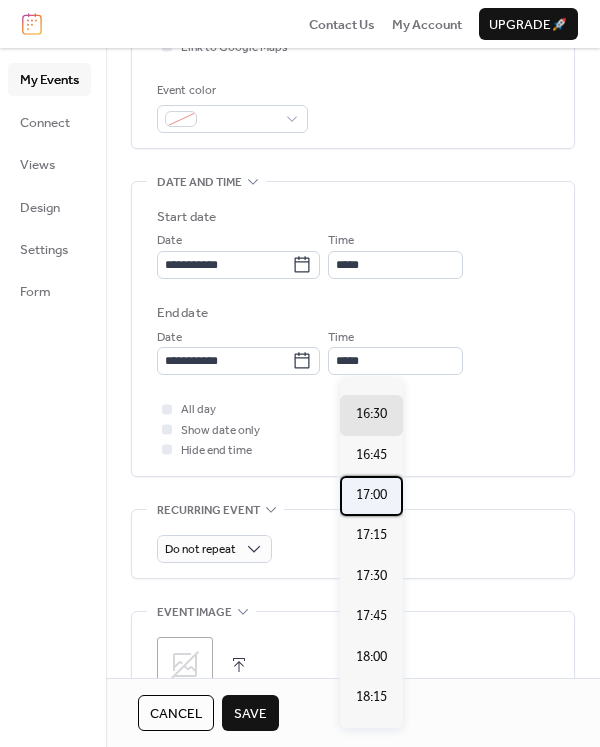 click on "17:00" at bounding box center (371, 495) 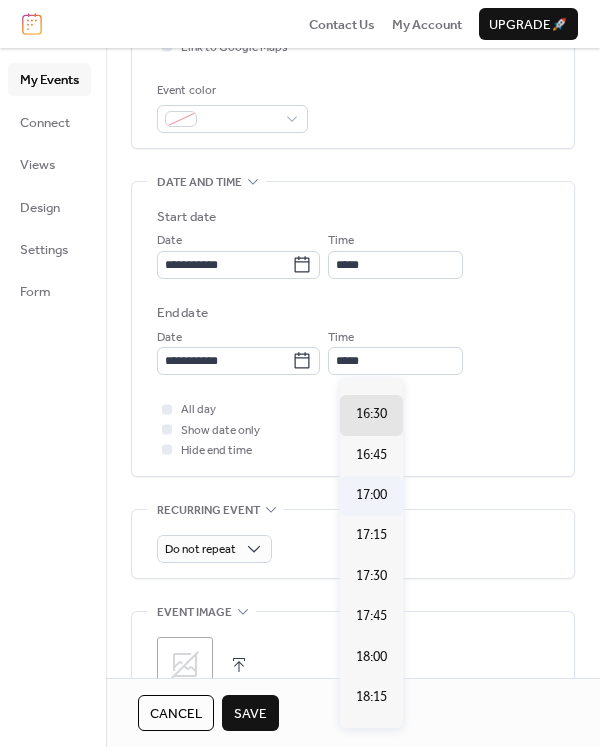 type on "*****" 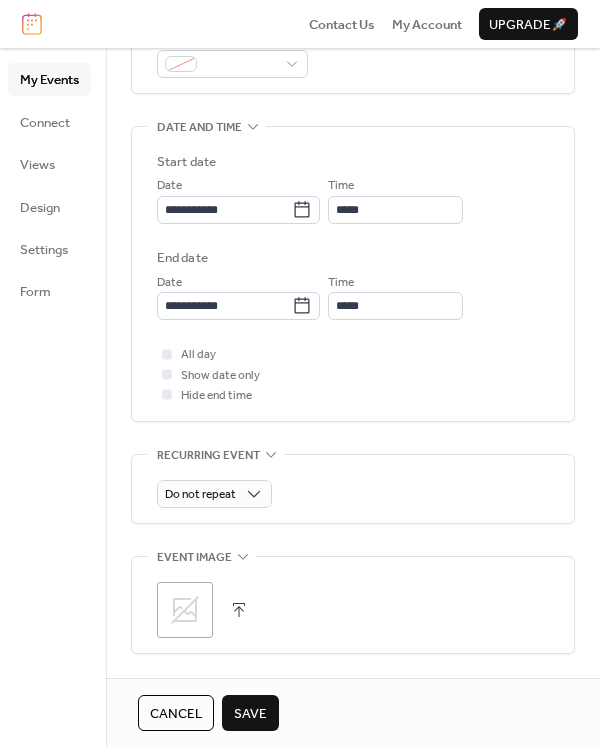 scroll, scrollTop: 512, scrollLeft: 0, axis: vertical 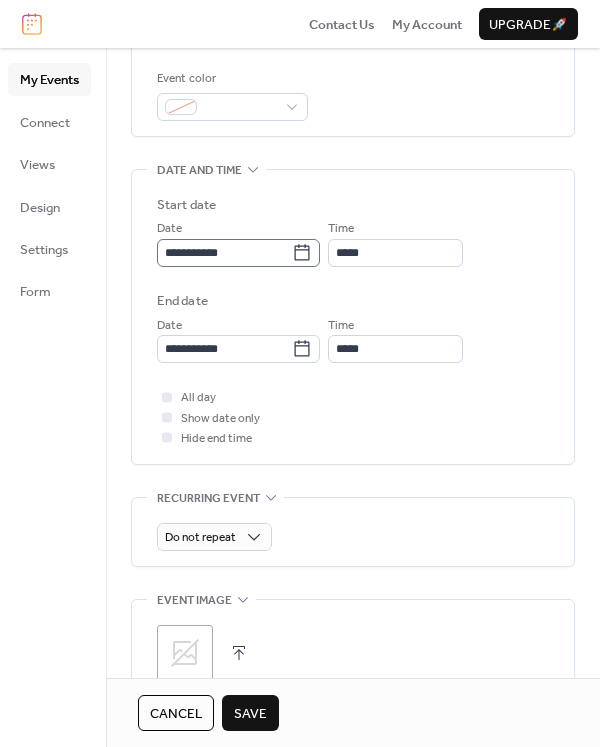 click on "**********" at bounding box center [238, 253] 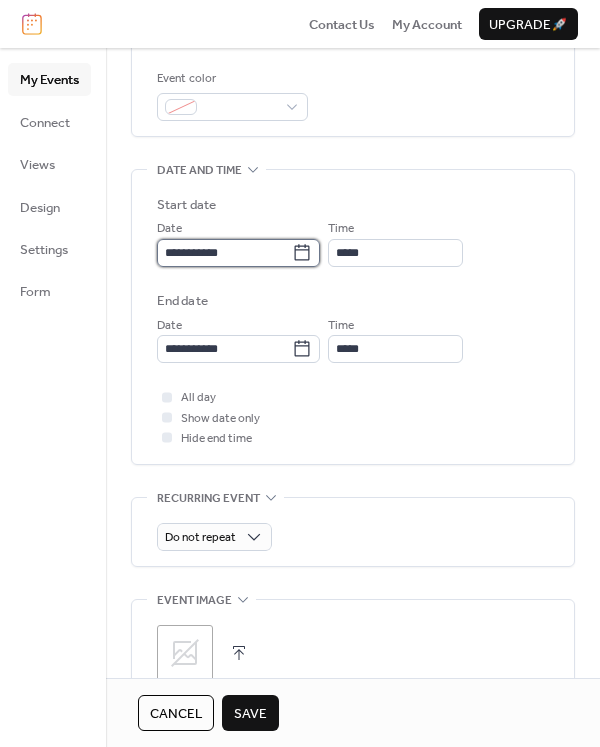 click on "**********" at bounding box center (224, 253) 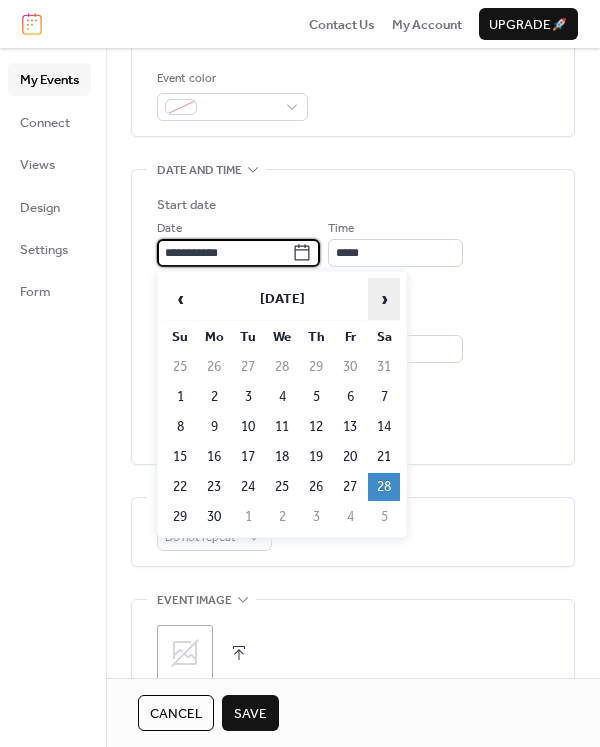 click on "›" at bounding box center [384, 299] 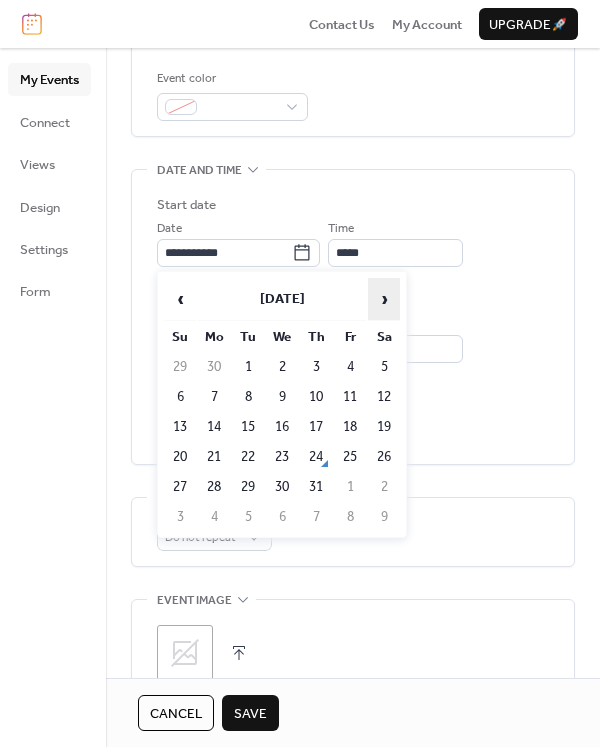 click on "›" at bounding box center [384, 299] 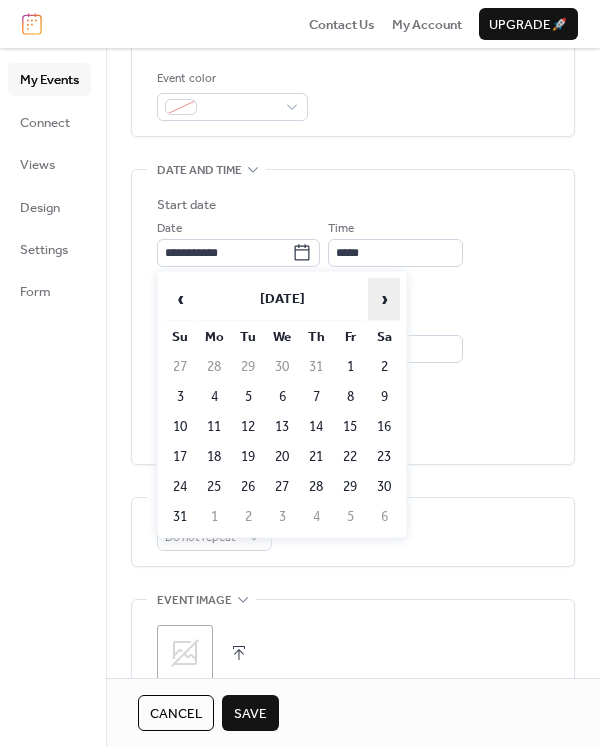 click on "›" at bounding box center [384, 299] 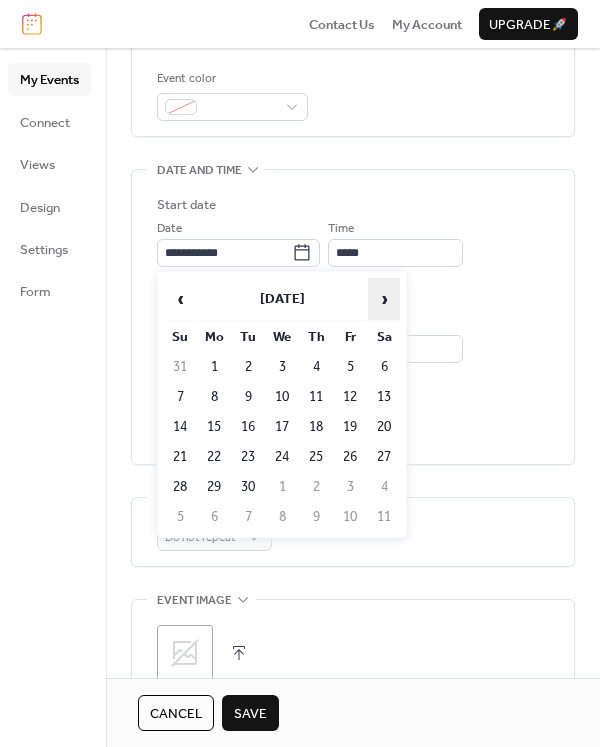 click on "›" at bounding box center (384, 299) 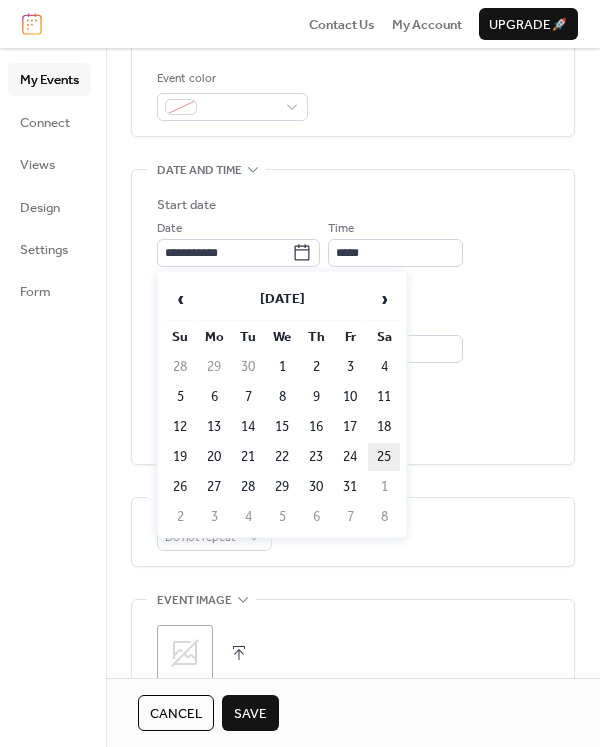click on "25" at bounding box center [384, 457] 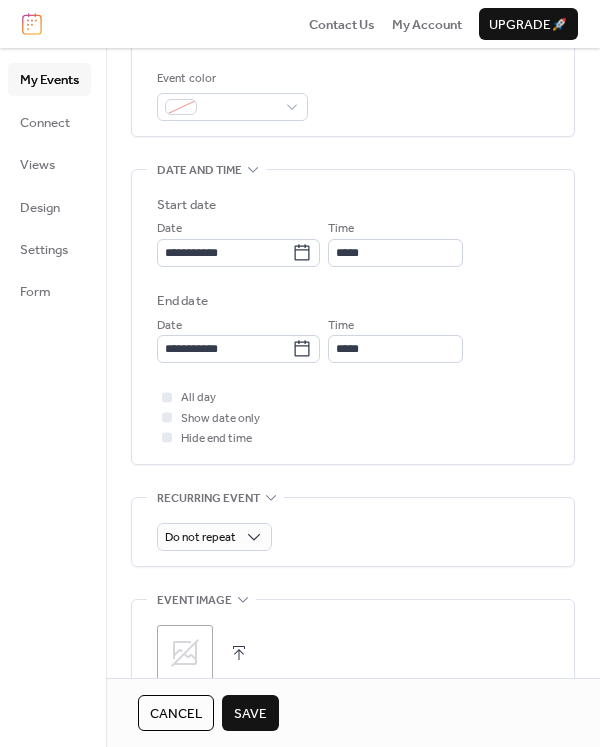 click on "**********" at bounding box center [353, 317] 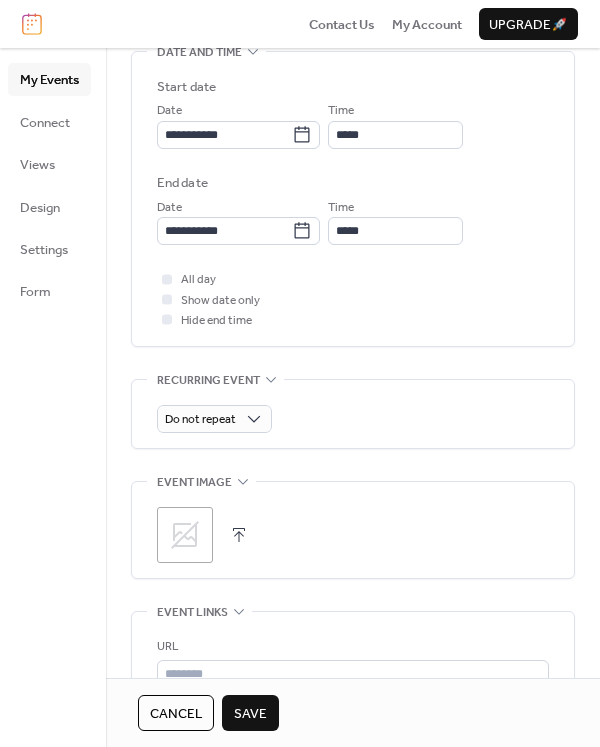 scroll, scrollTop: 600, scrollLeft: 0, axis: vertical 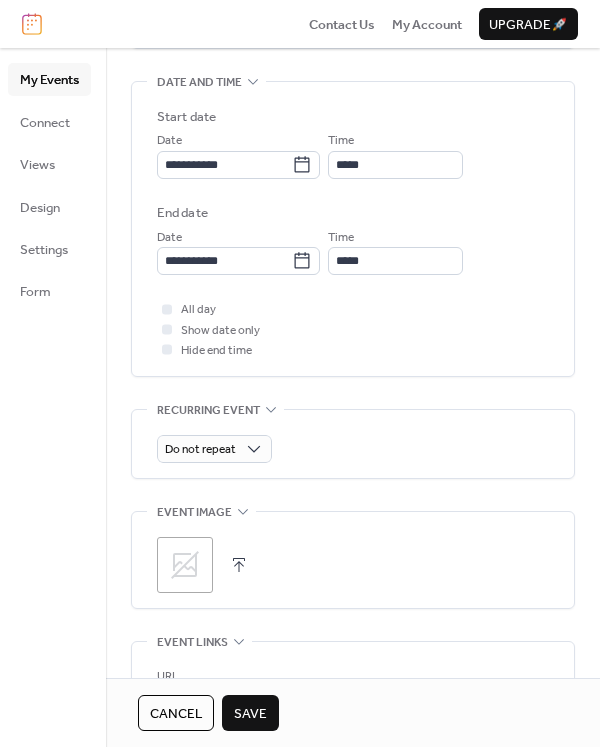 click on "Save" at bounding box center (250, 714) 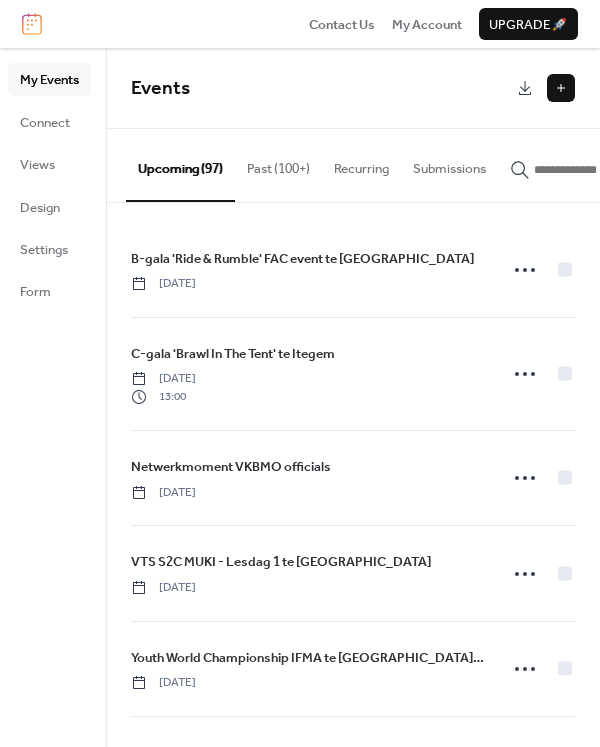 click on "Past (100+)" at bounding box center (278, 164) 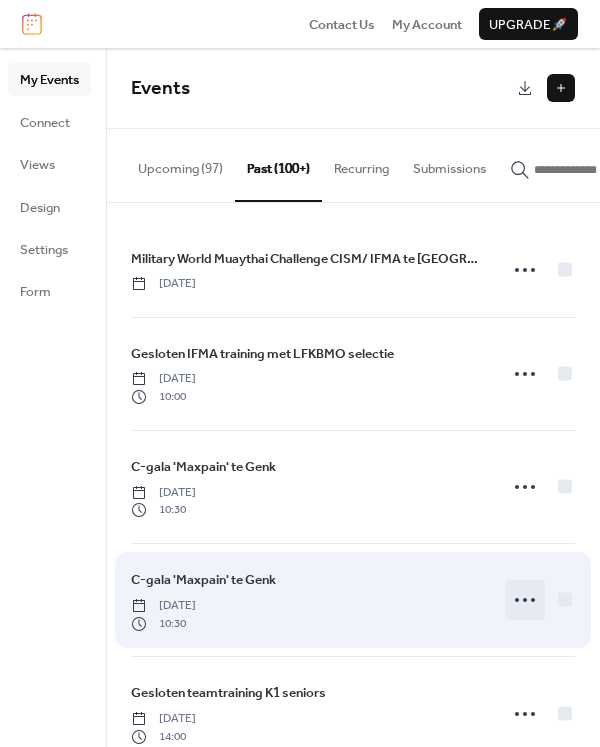 click 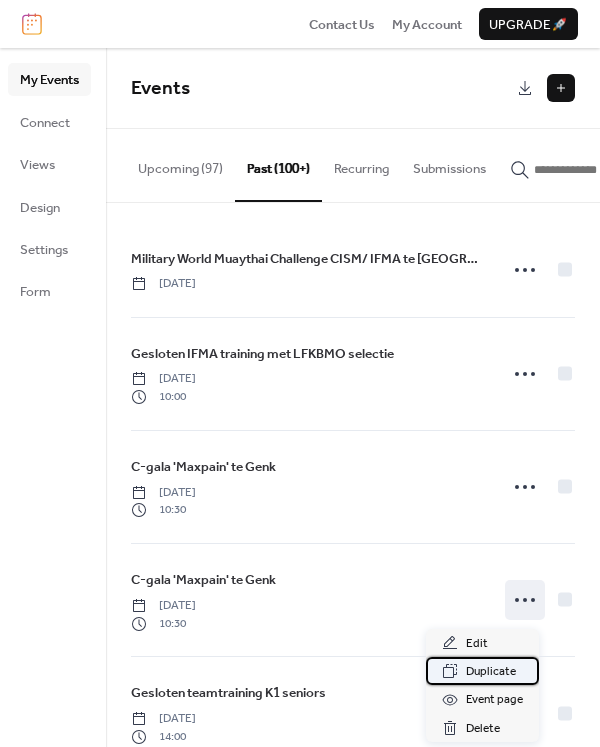 click on "Duplicate" at bounding box center (491, 672) 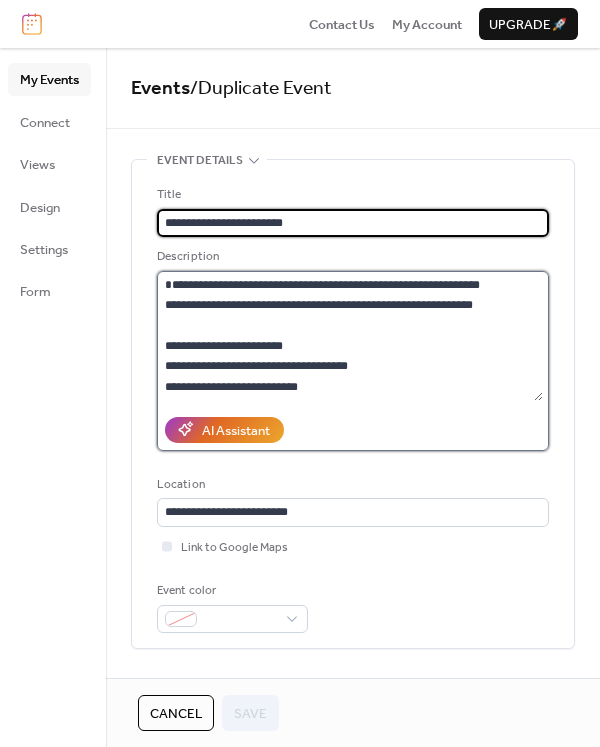 click on "**********" at bounding box center (350, 336) 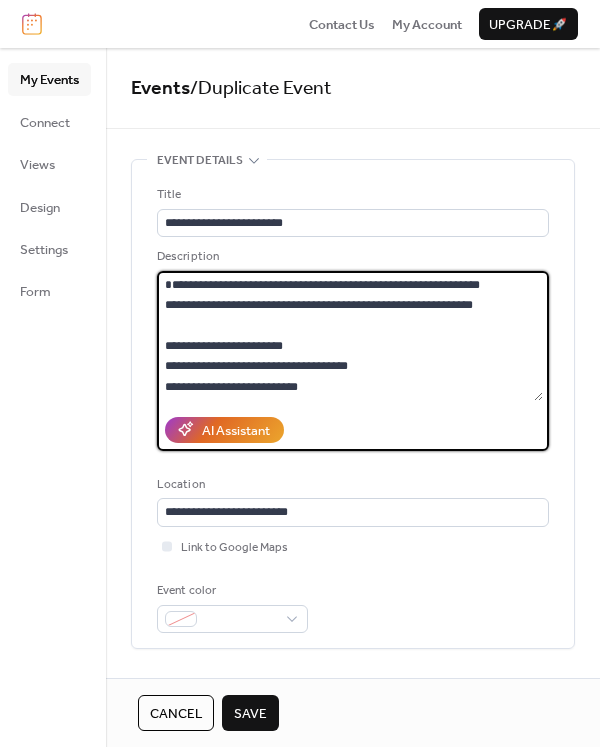 click on "**********" at bounding box center [350, 336] 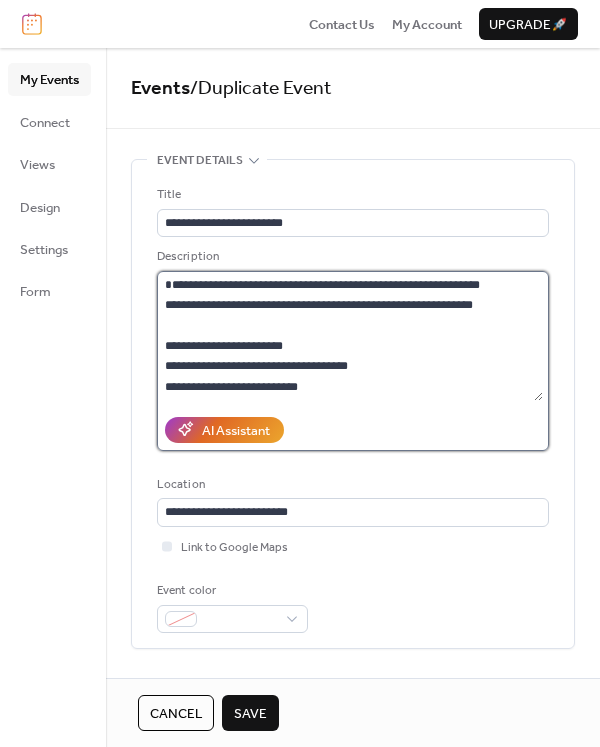 click on "**********" at bounding box center (350, 336) 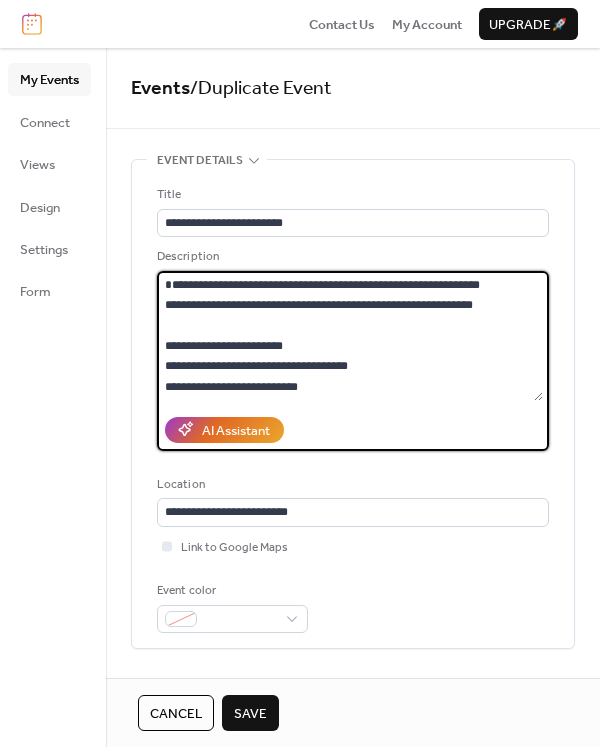 click on "**********" at bounding box center (350, 336) 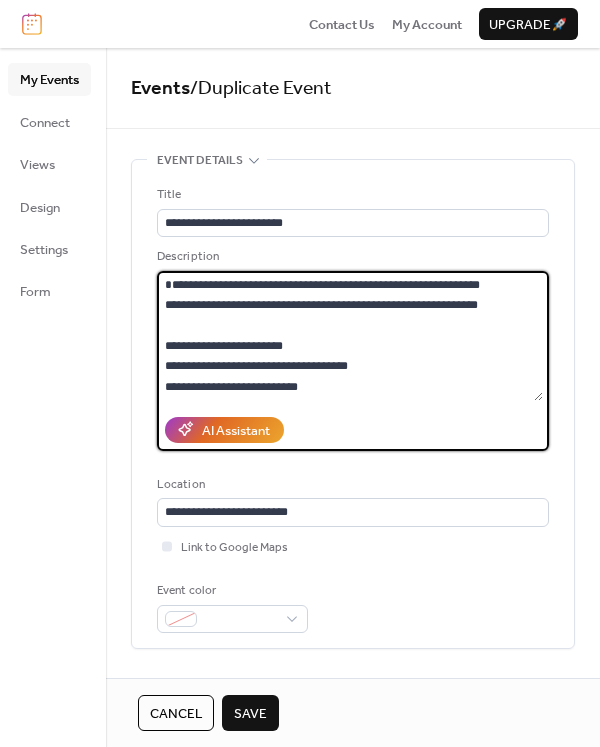drag, startPoint x: 506, startPoint y: 307, endPoint x: 267, endPoint y: 310, distance: 239.01883 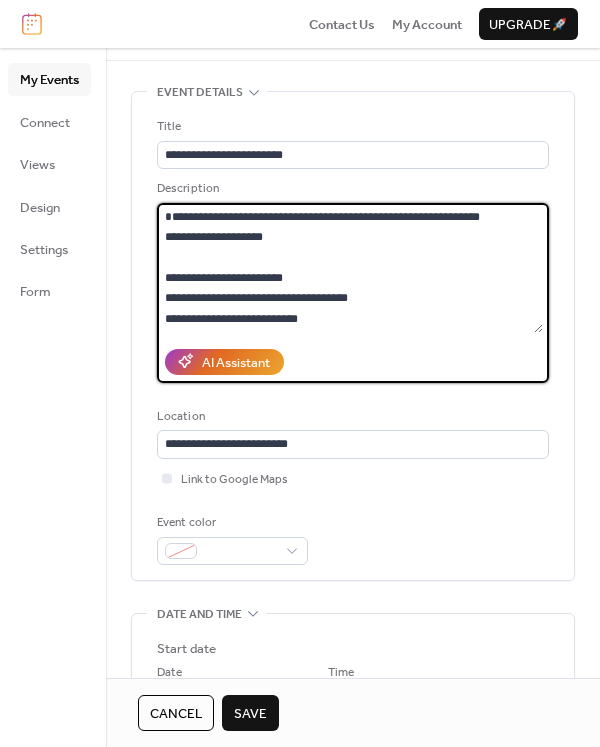 scroll, scrollTop: 100, scrollLeft: 0, axis: vertical 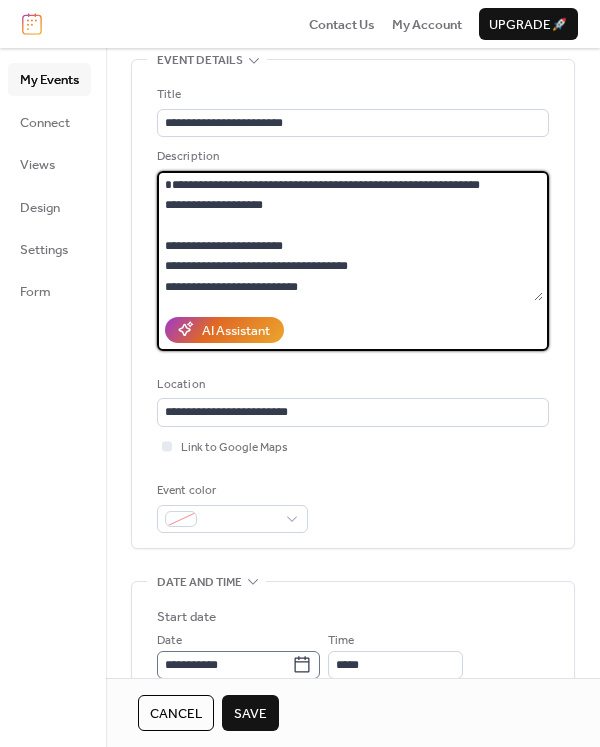 type on "**********" 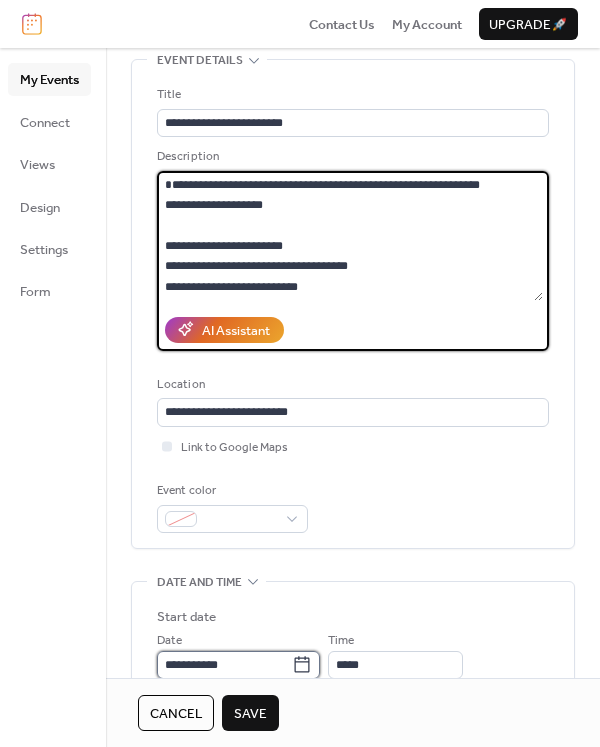 click on "**********" at bounding box center (224, 665) 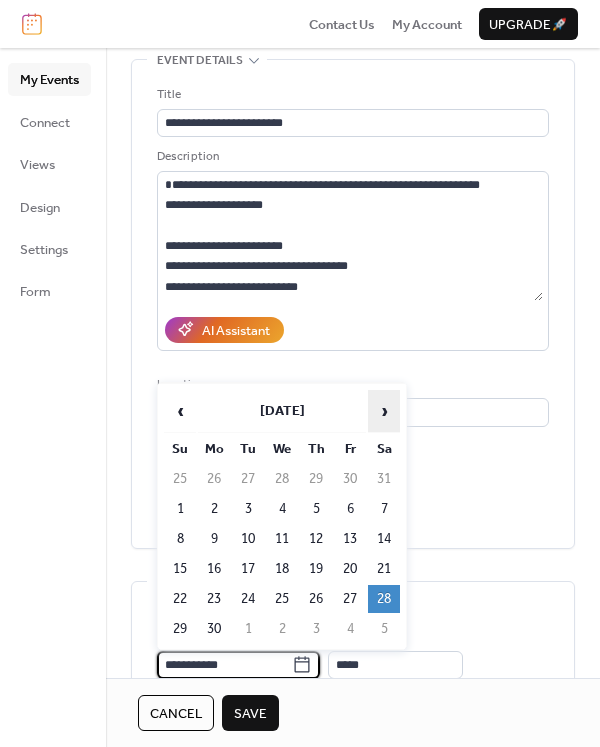 click on "›" at bounding box center (384, 411) 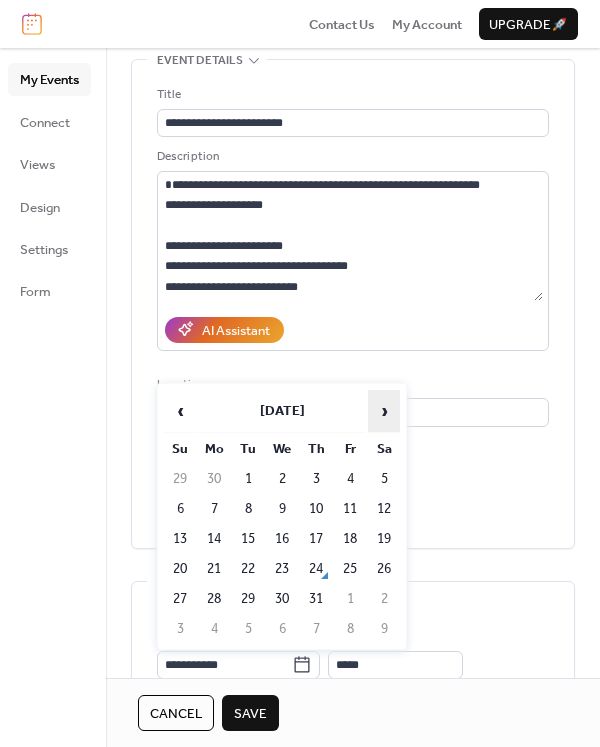 click on "›" at bounding box center (384, 411) 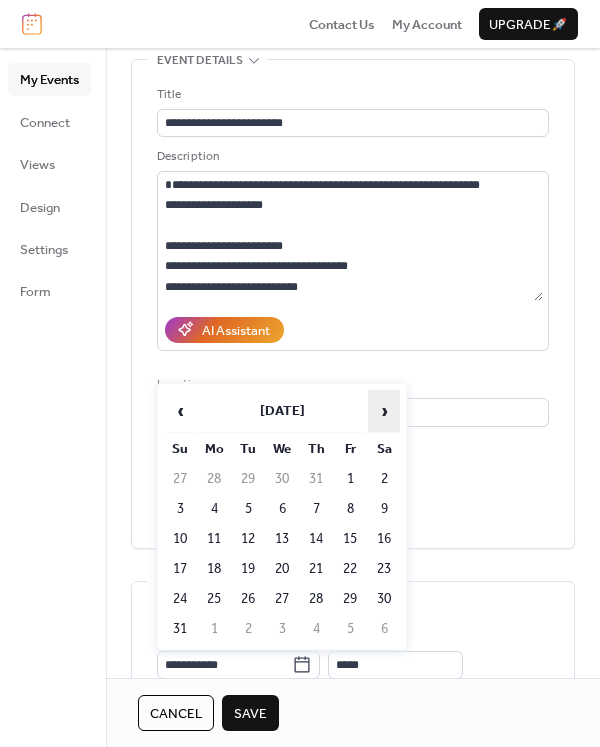 click on "›" at bounding box center (384, 411) 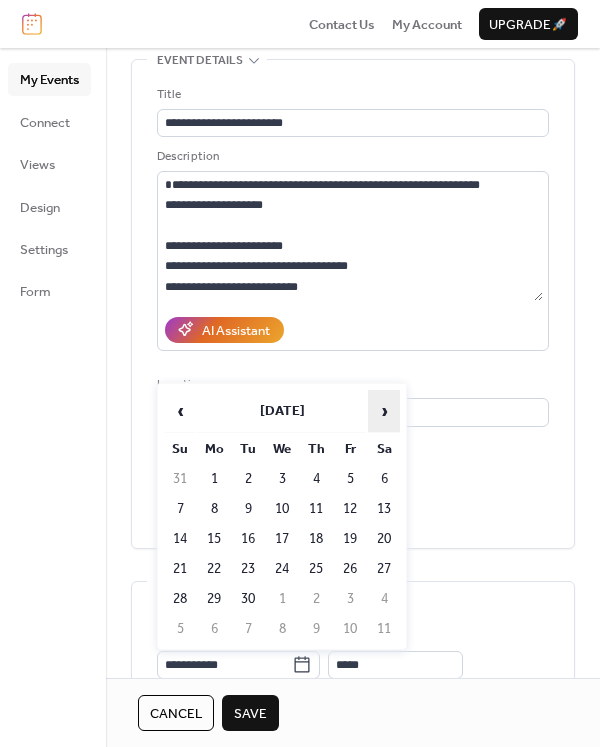 click on "›" at bounding box center (384, 411) 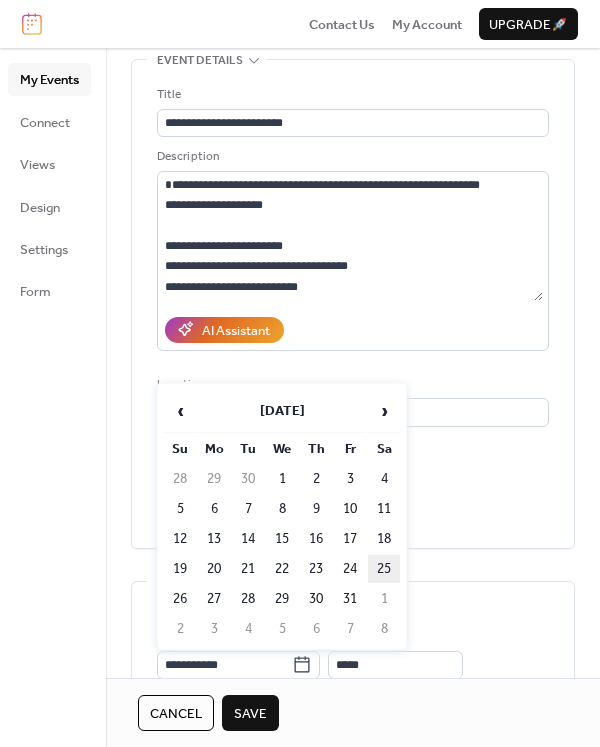 click on "25" at bounding box center [384, 569] 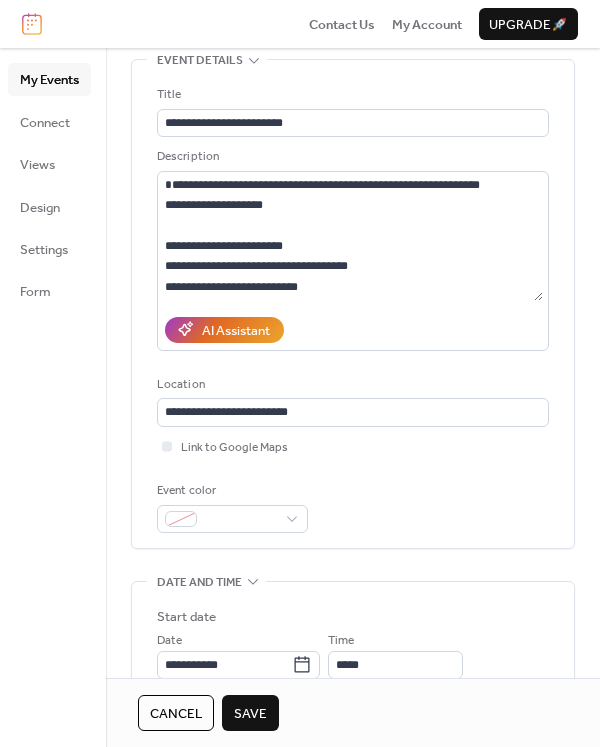 type on "**********" 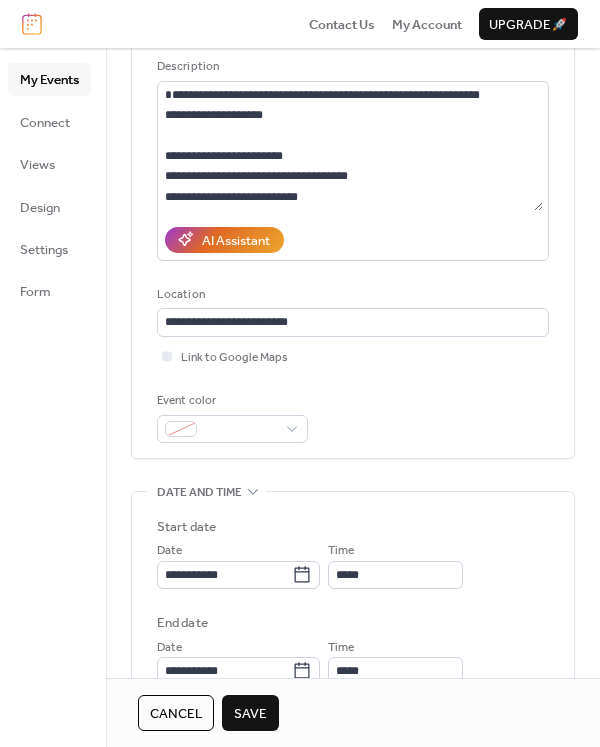 scroll, scrollTop: 400, scrollLeft: 0, axis: vertical 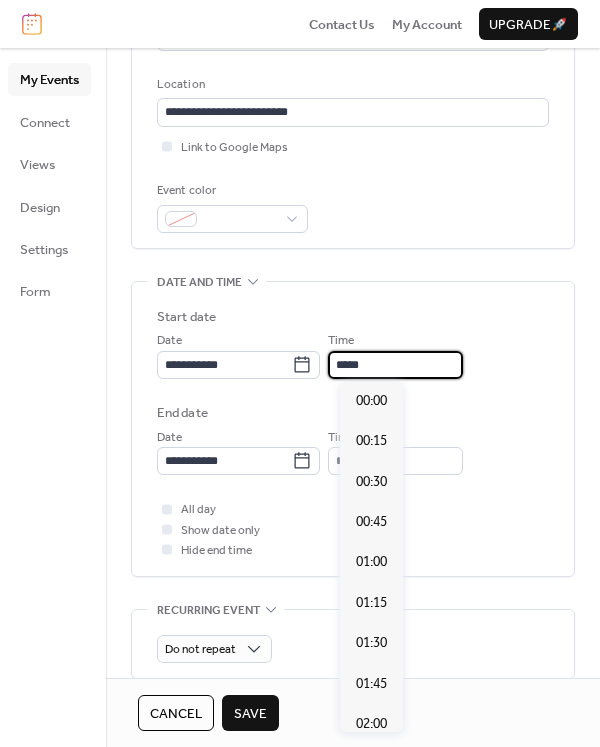 click on "*****" at bounding box center [395, 365] 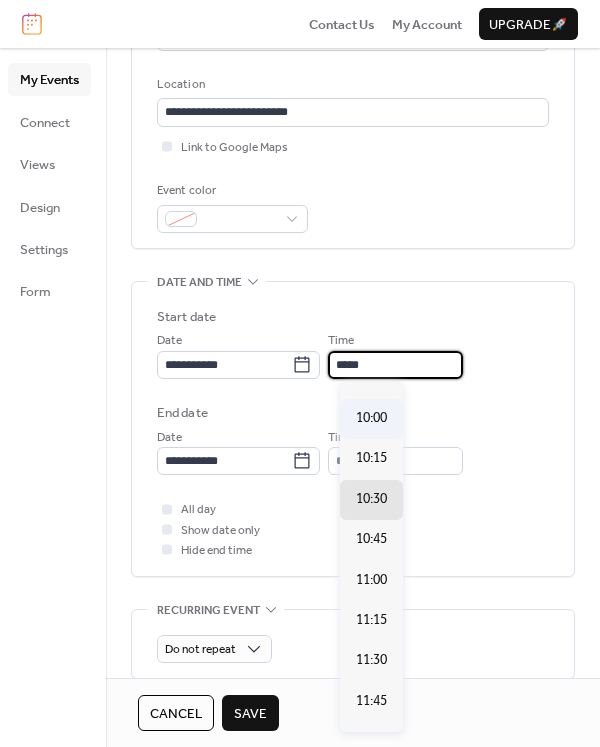 scroll, scrollTop: 1568, scrollLeft: 0, axis: vertical 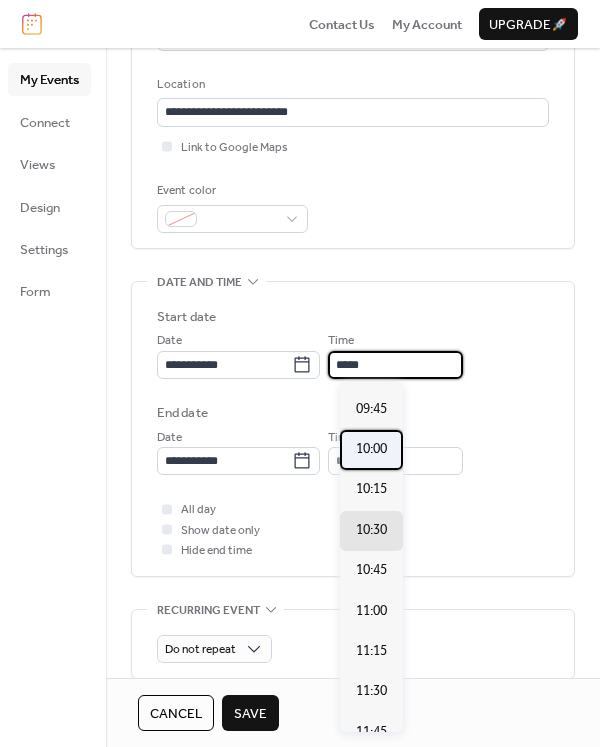 click on "10:00" at bounding box center (371, 449) 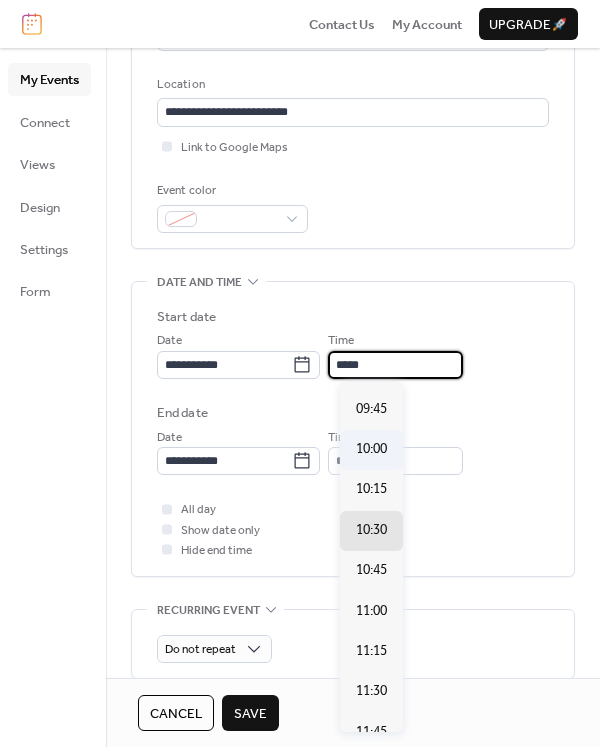 type on "*****" 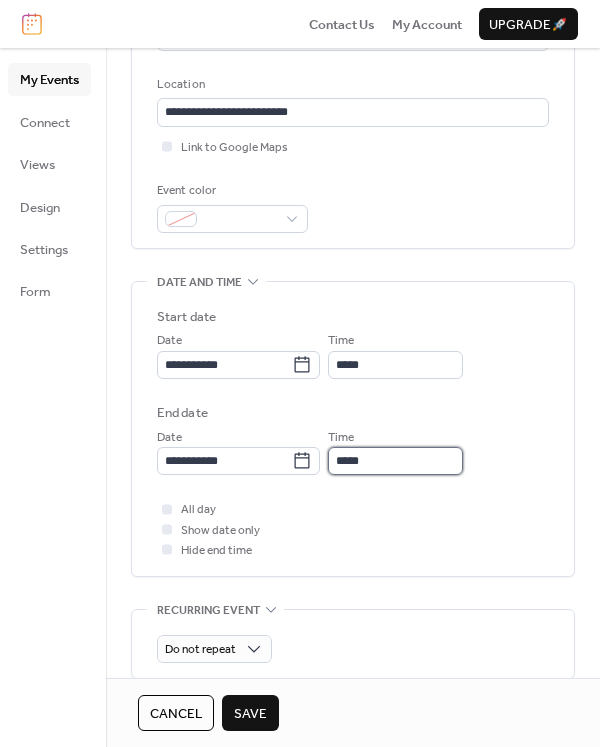 click on "*****" at bounding box center (395, 461) 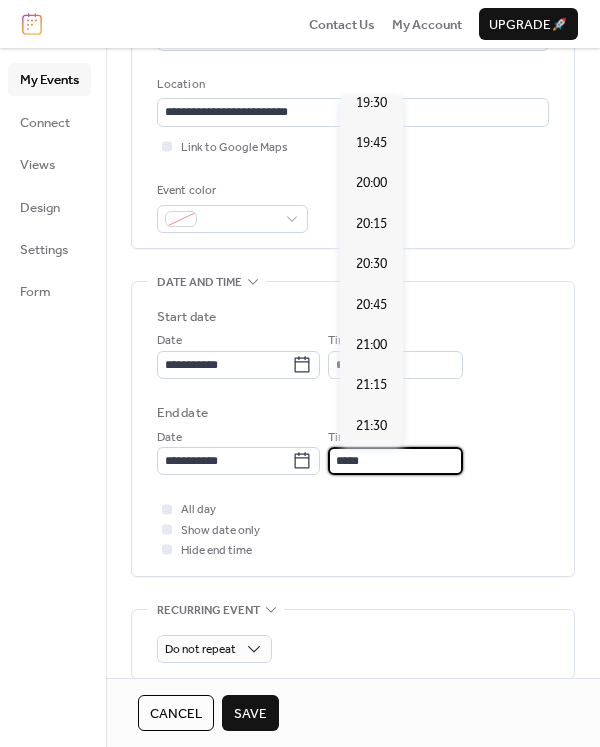 scroll, scrollTop: 1593, scrollLeft: 0, axis: vertical 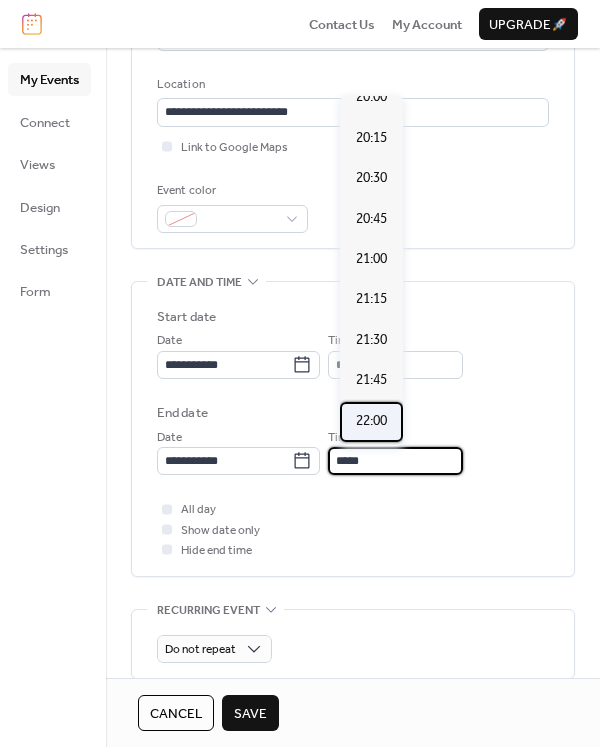click on "22:00" at bounding box center (371, 421) 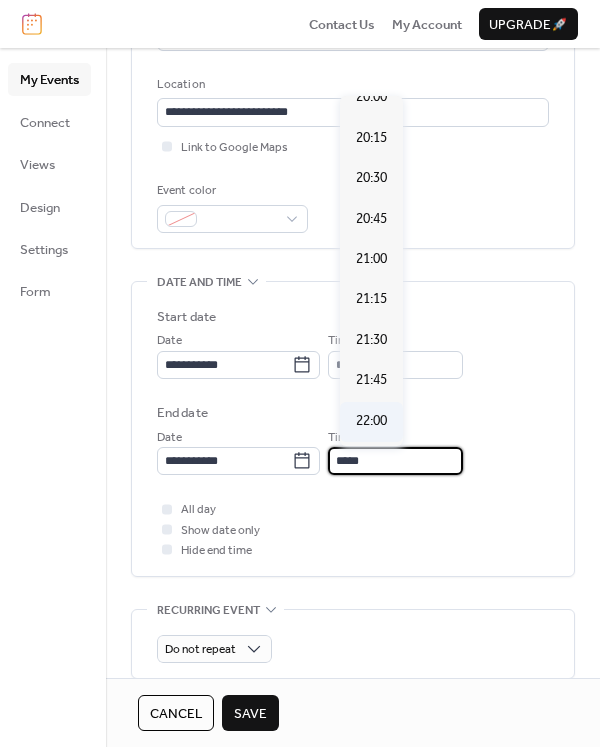 type on "*****" 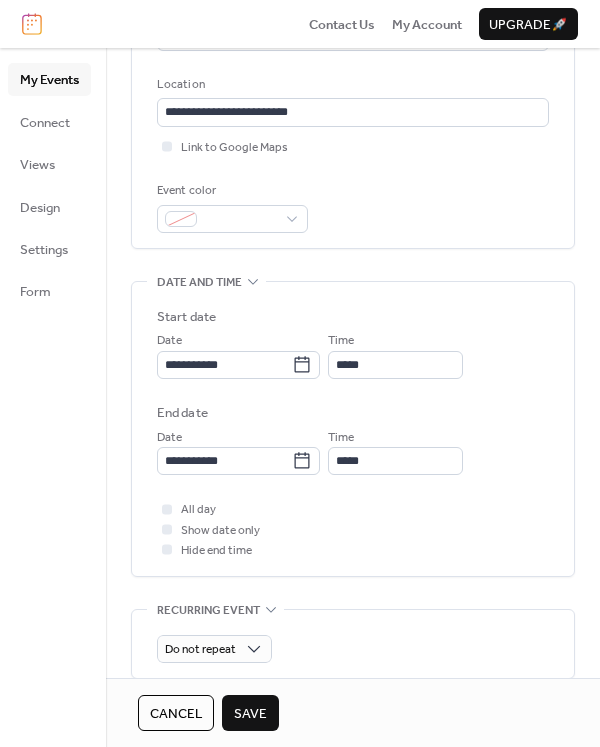 click on "Save" at bounding box center (250, 714) 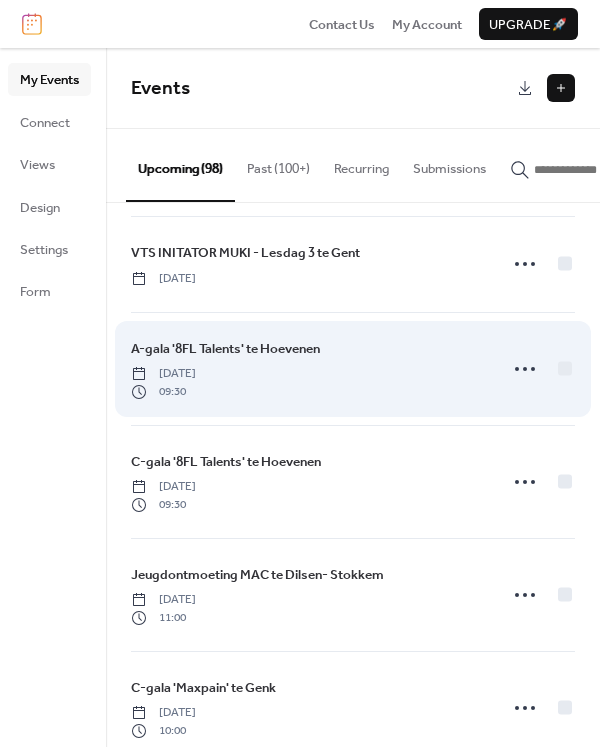 scroll, scrollTop: 2686, scrollLeft: 0, axis: vertical 